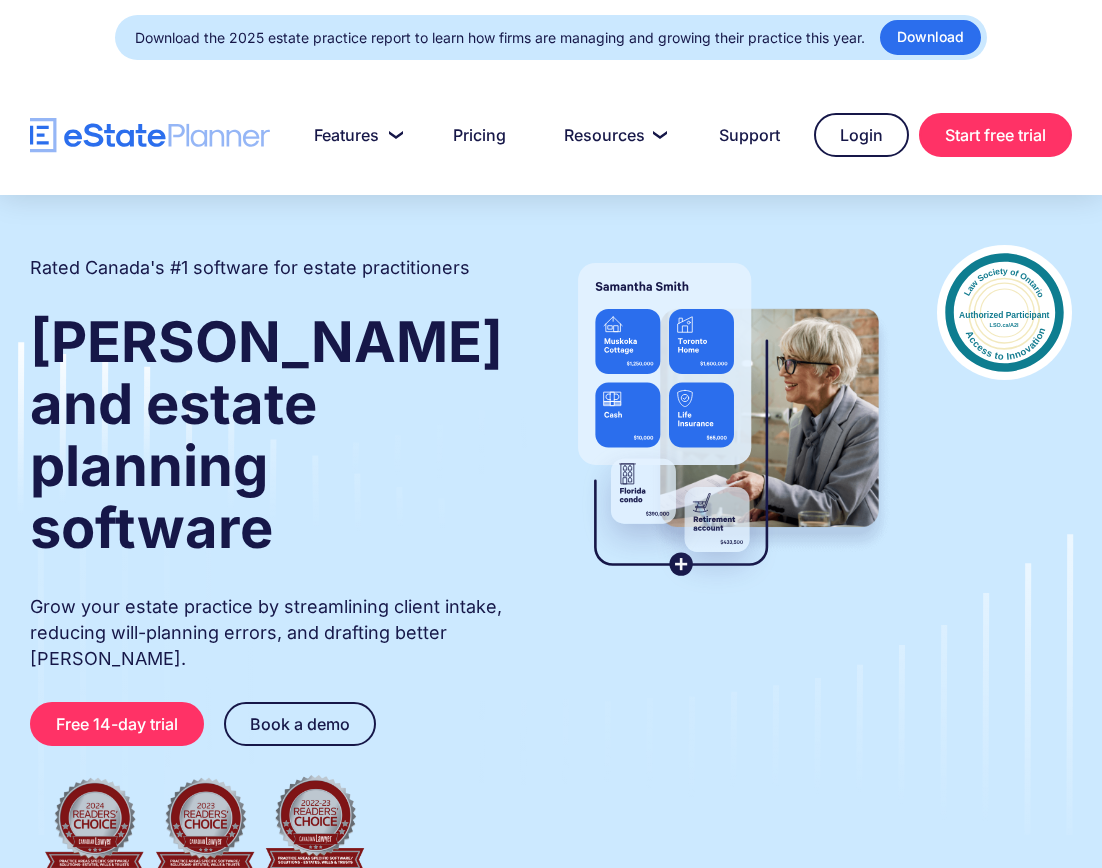 scroll, scrollTop: 0, scrollLeft: 0, axis: both 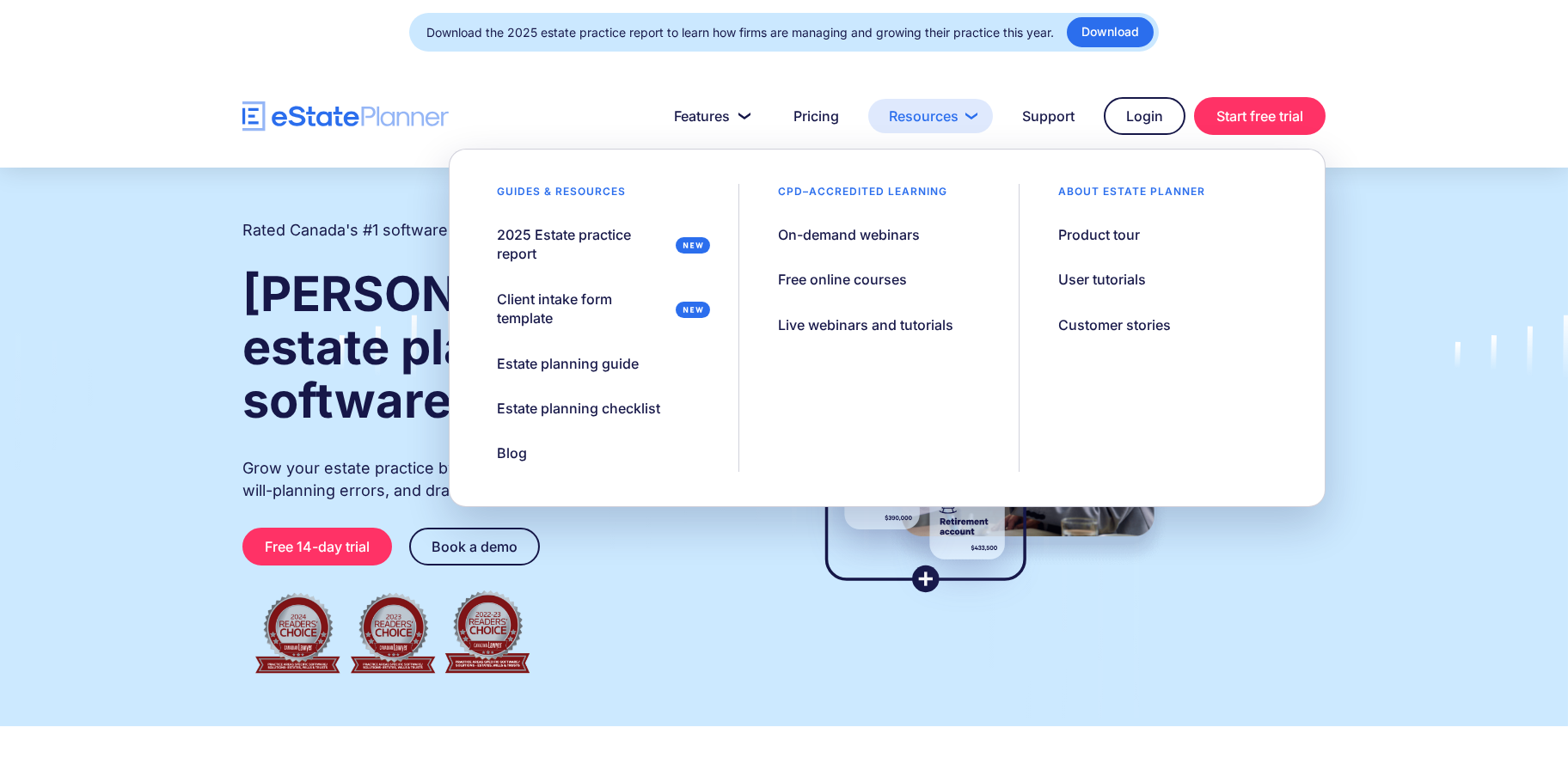 click on "Resources" at bounding box center (930, 116) 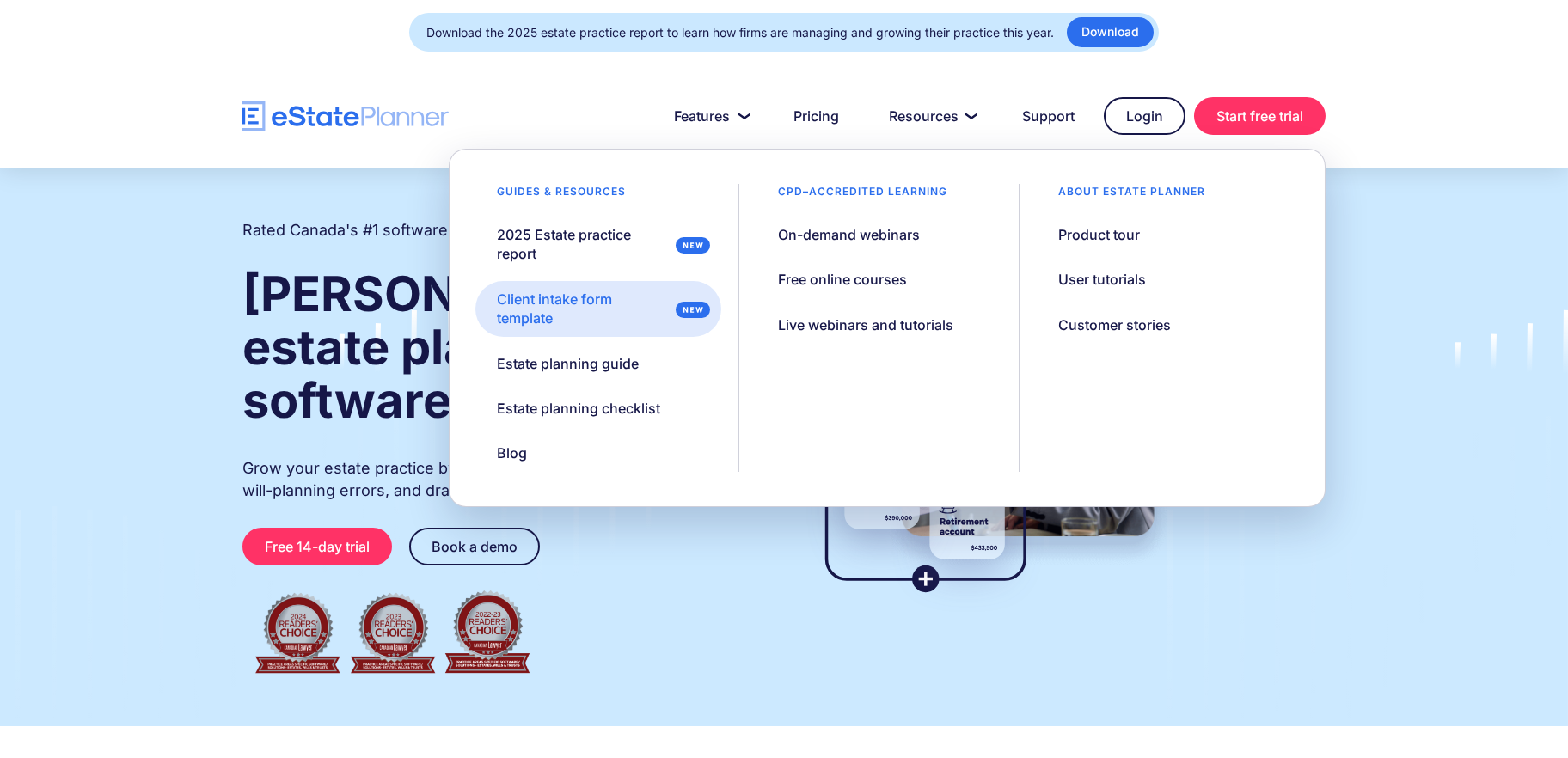 click on "Client intake form template" at bounding box center [583, 309] 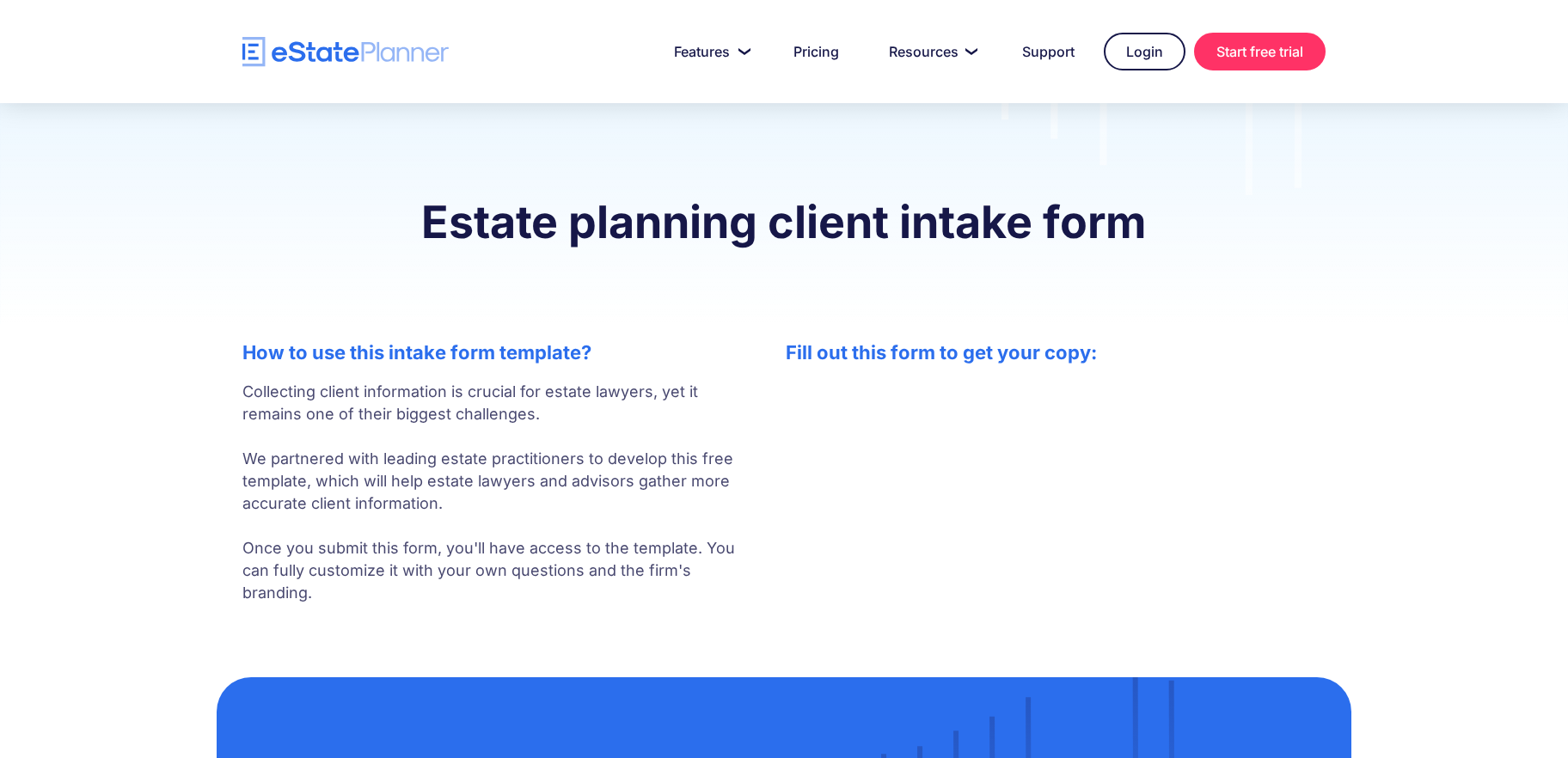 scroll, scrollTop: 0, scrollLeft: 0, axis: both 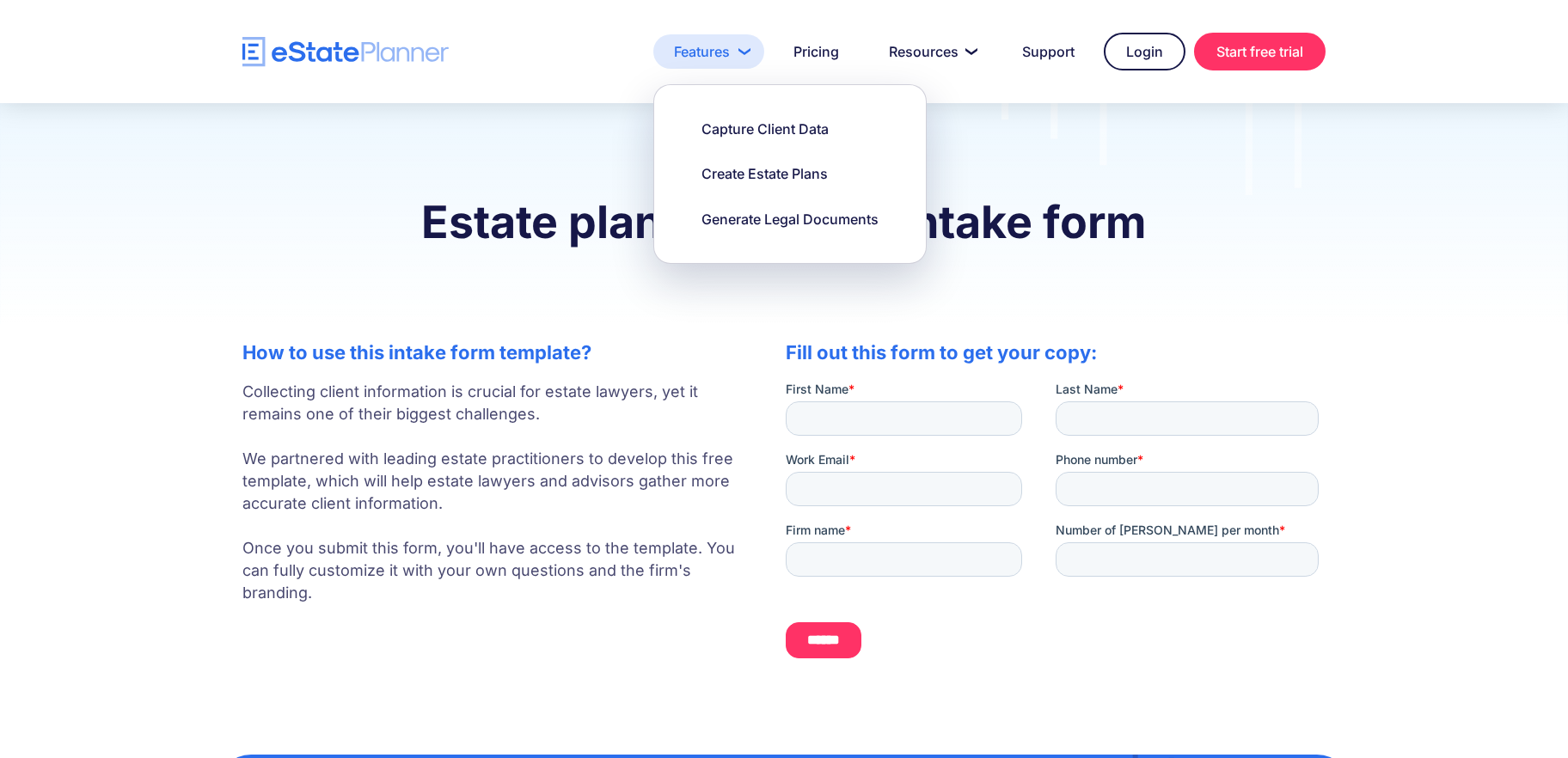 click on "Features" at bounding box center (708, 52) 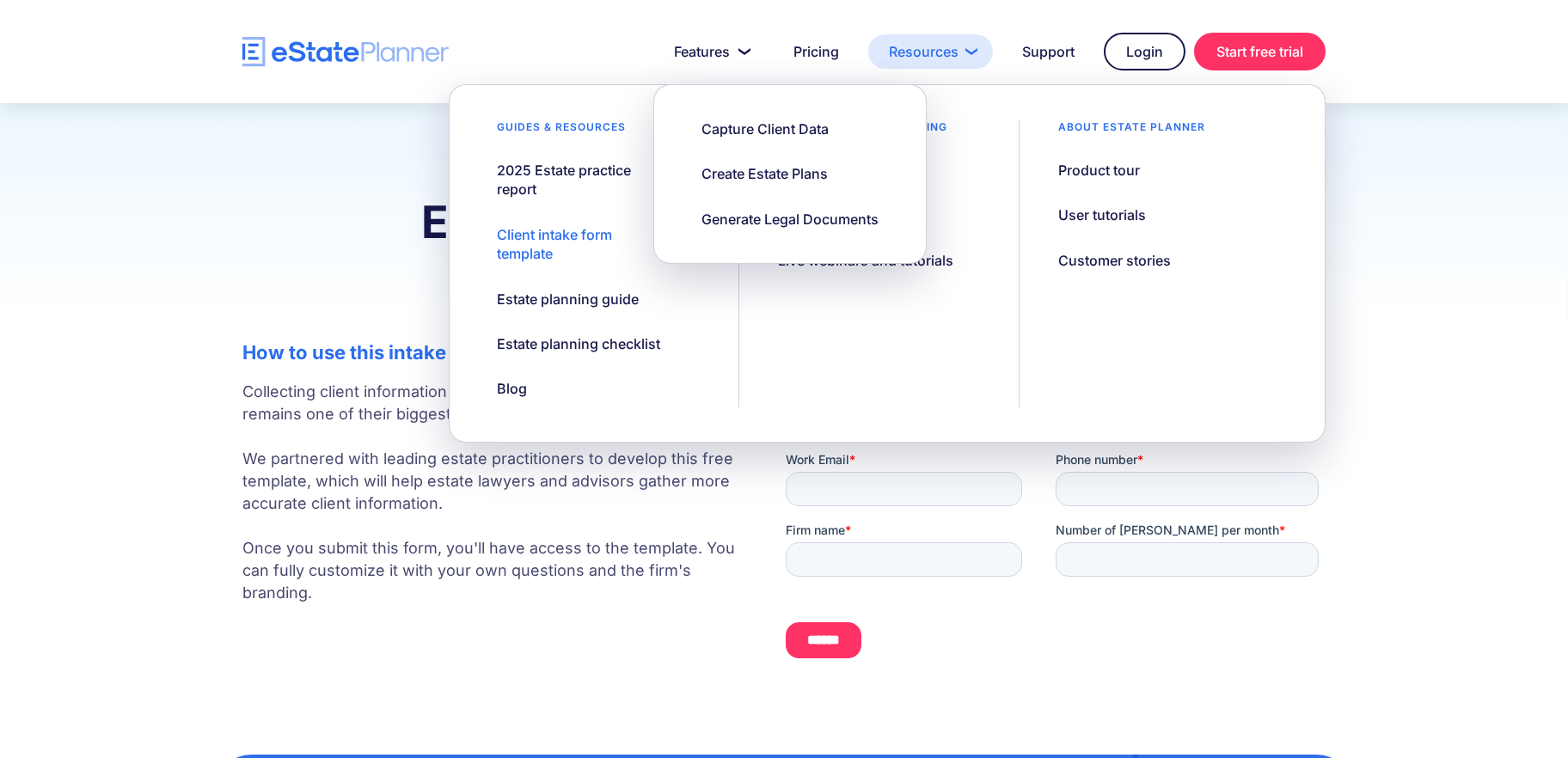 click on "Resources" at bounding box center [930, 52] 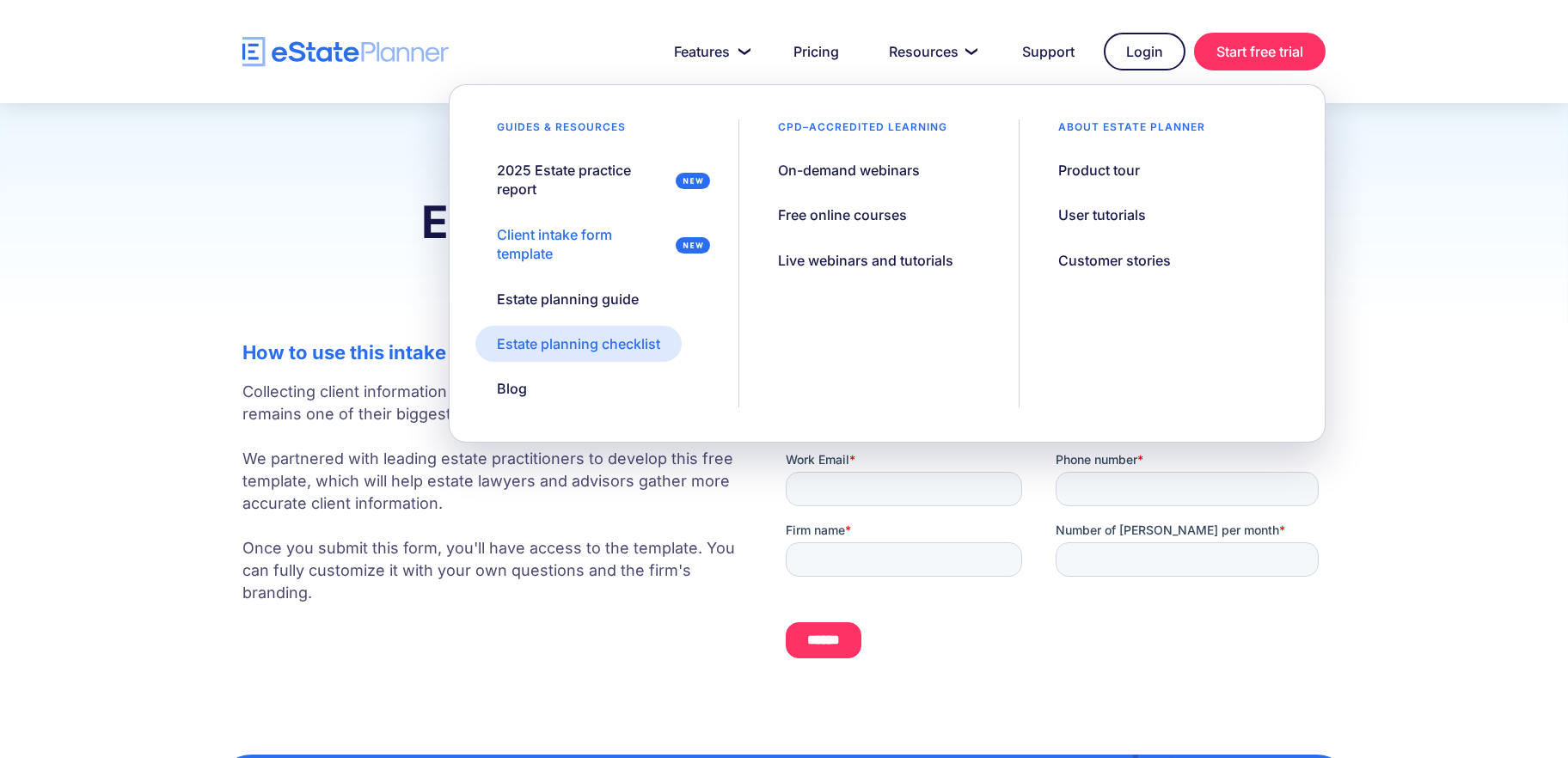 click on "Estate planning checklist" at bounding box center [579, 344] 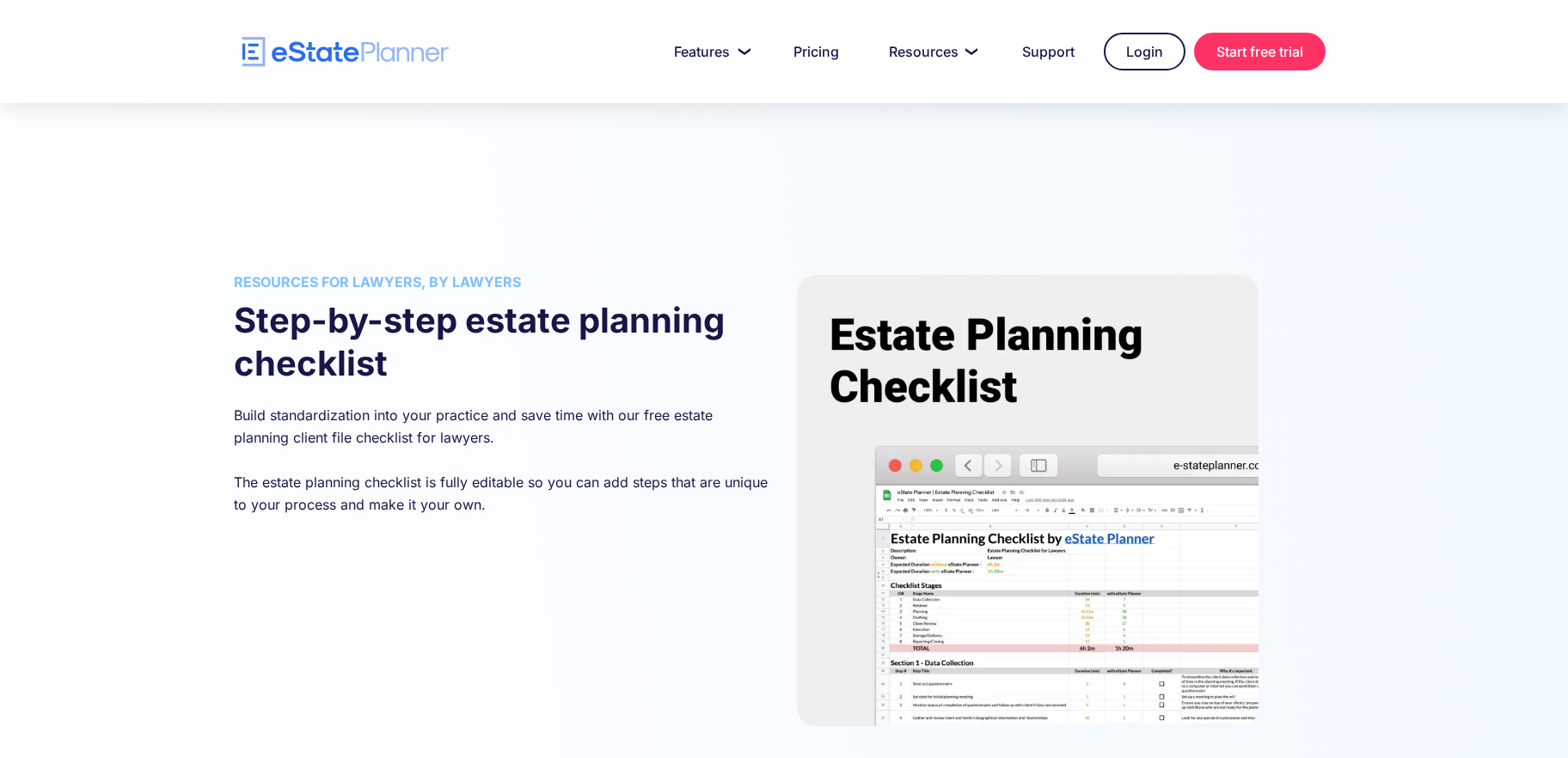 scroll, scrollTop: 0, scrollLeft: 0, axis: both 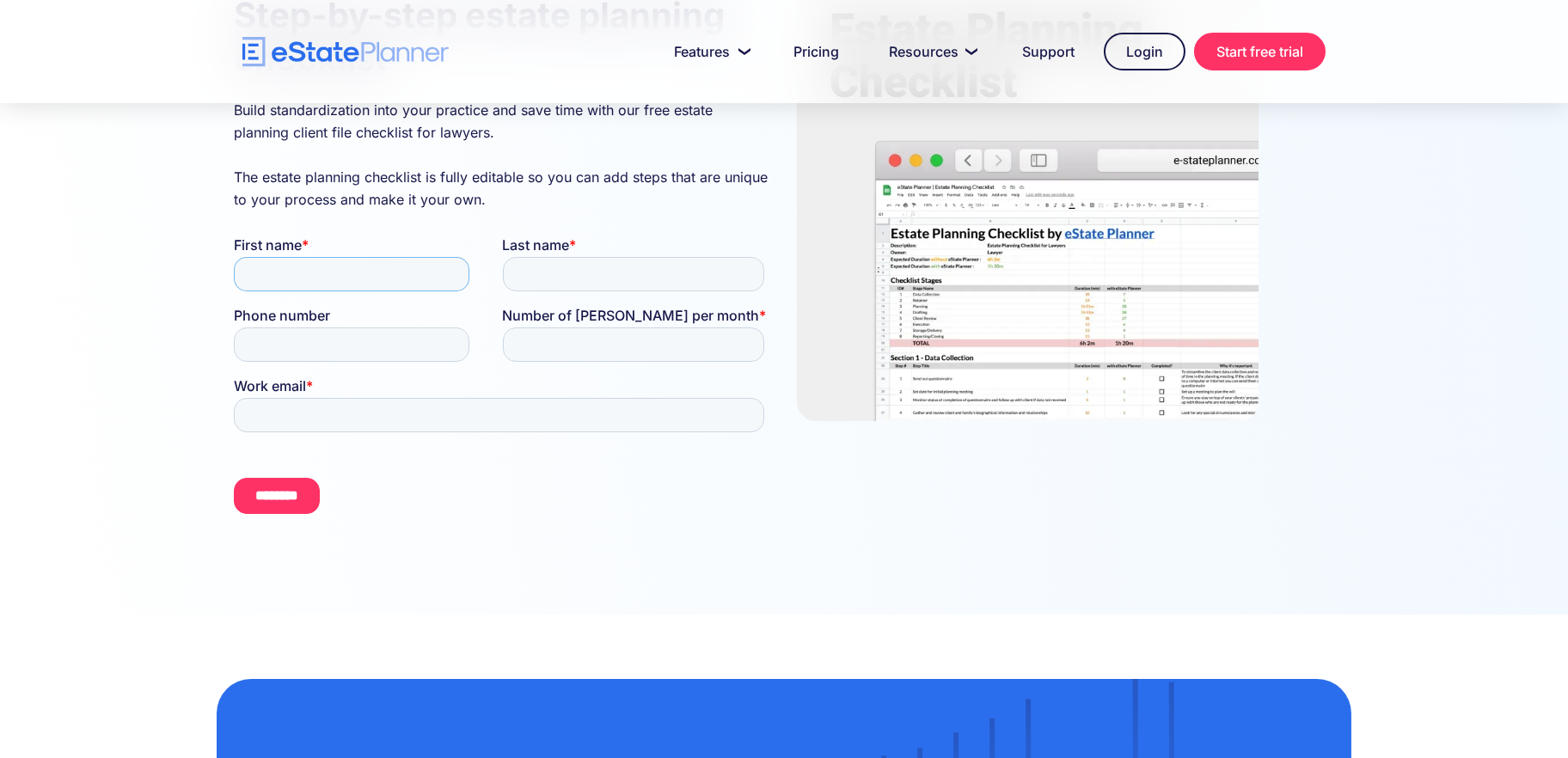 click on "First name *" at bounding box center [352, 274] 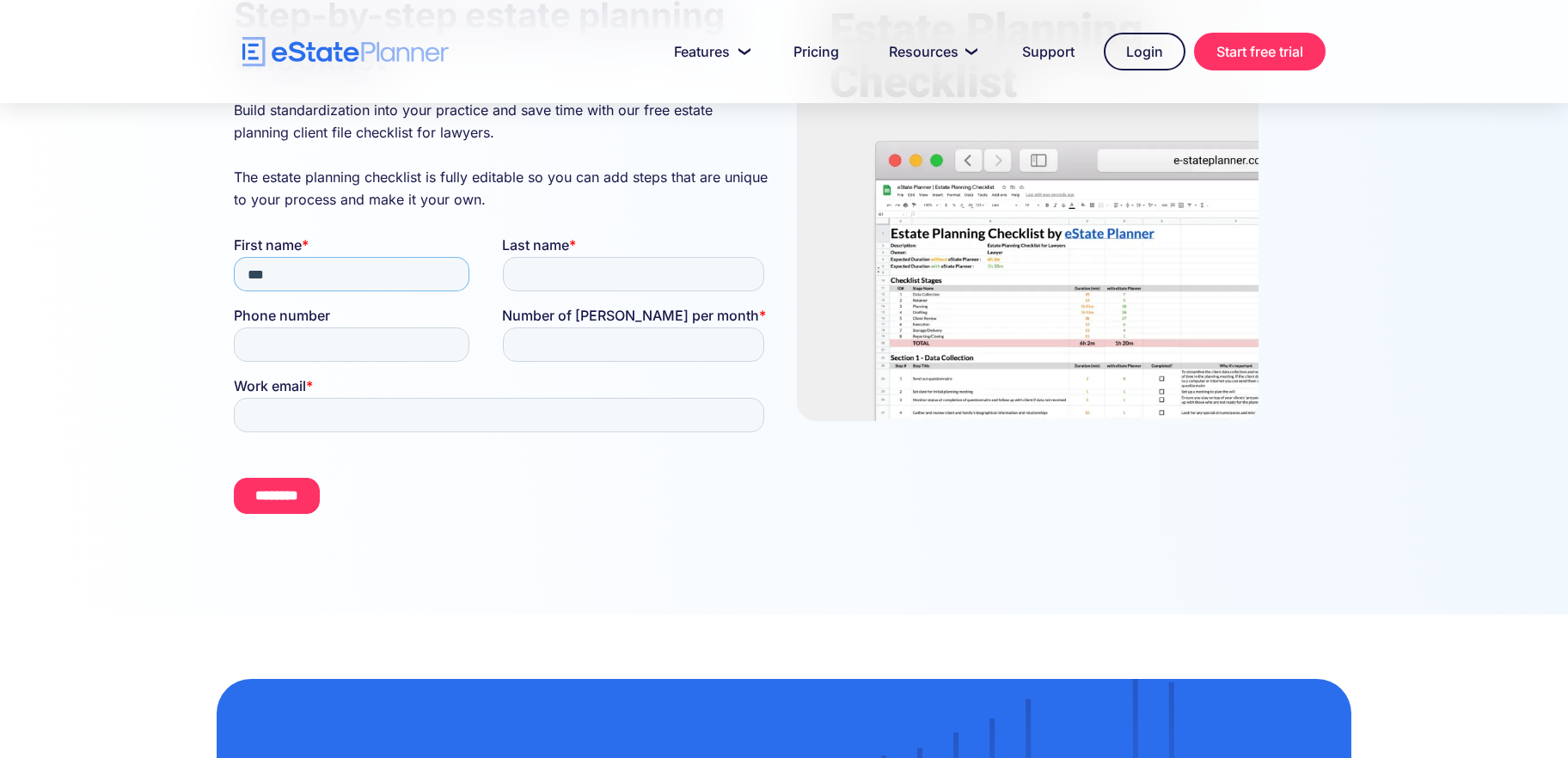 type on "***" 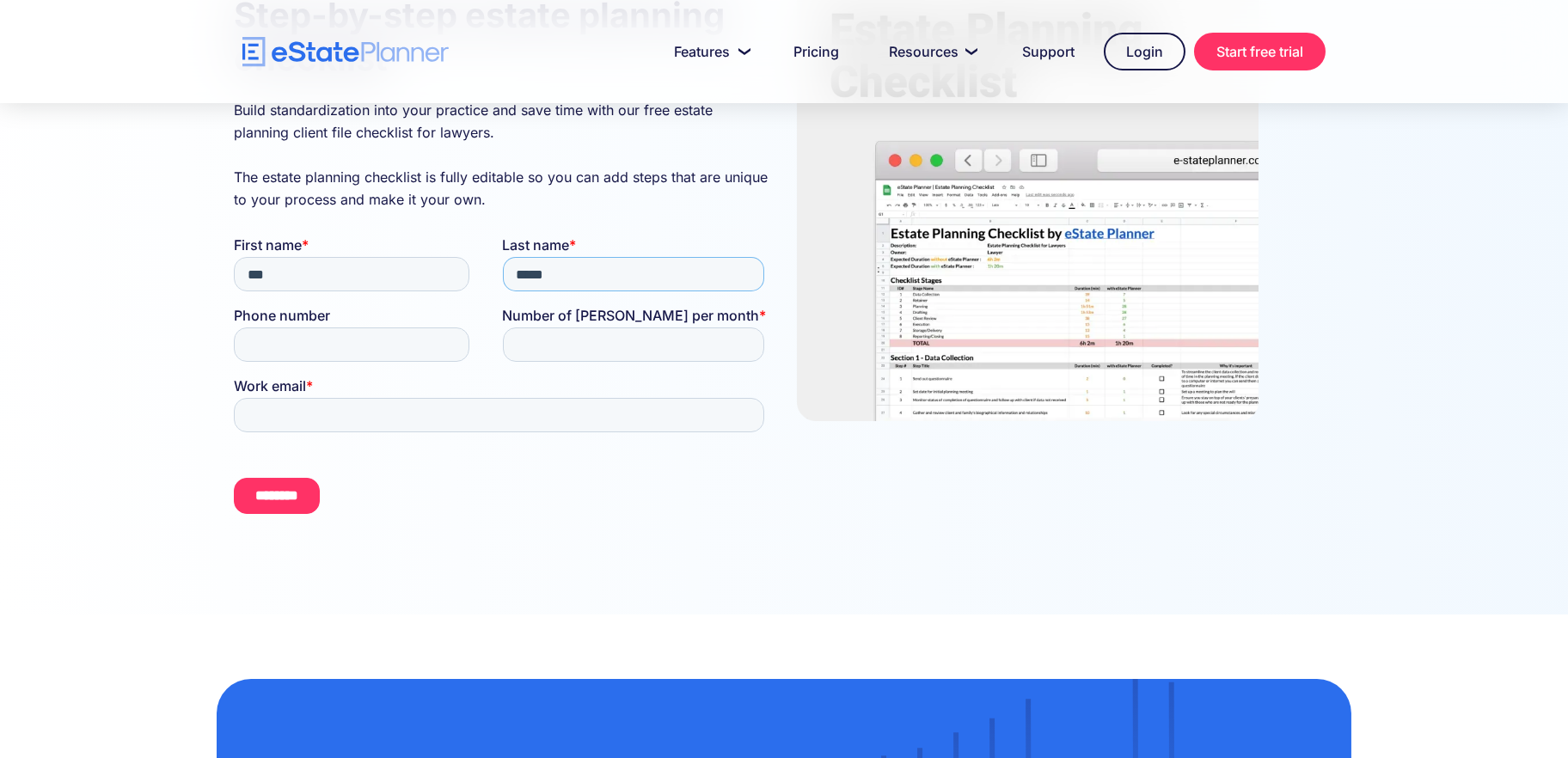 type on "*****" 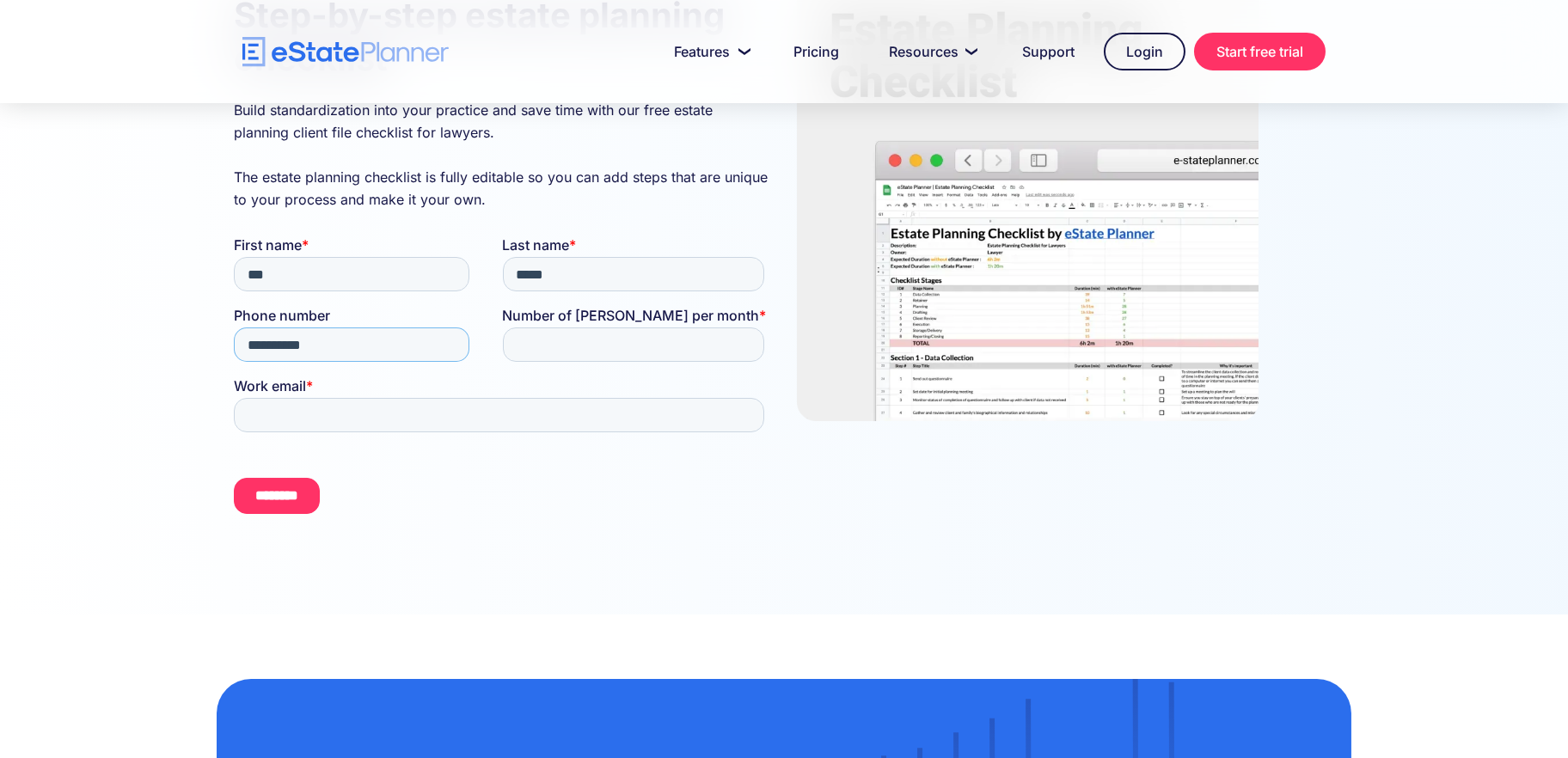 type on "**********" 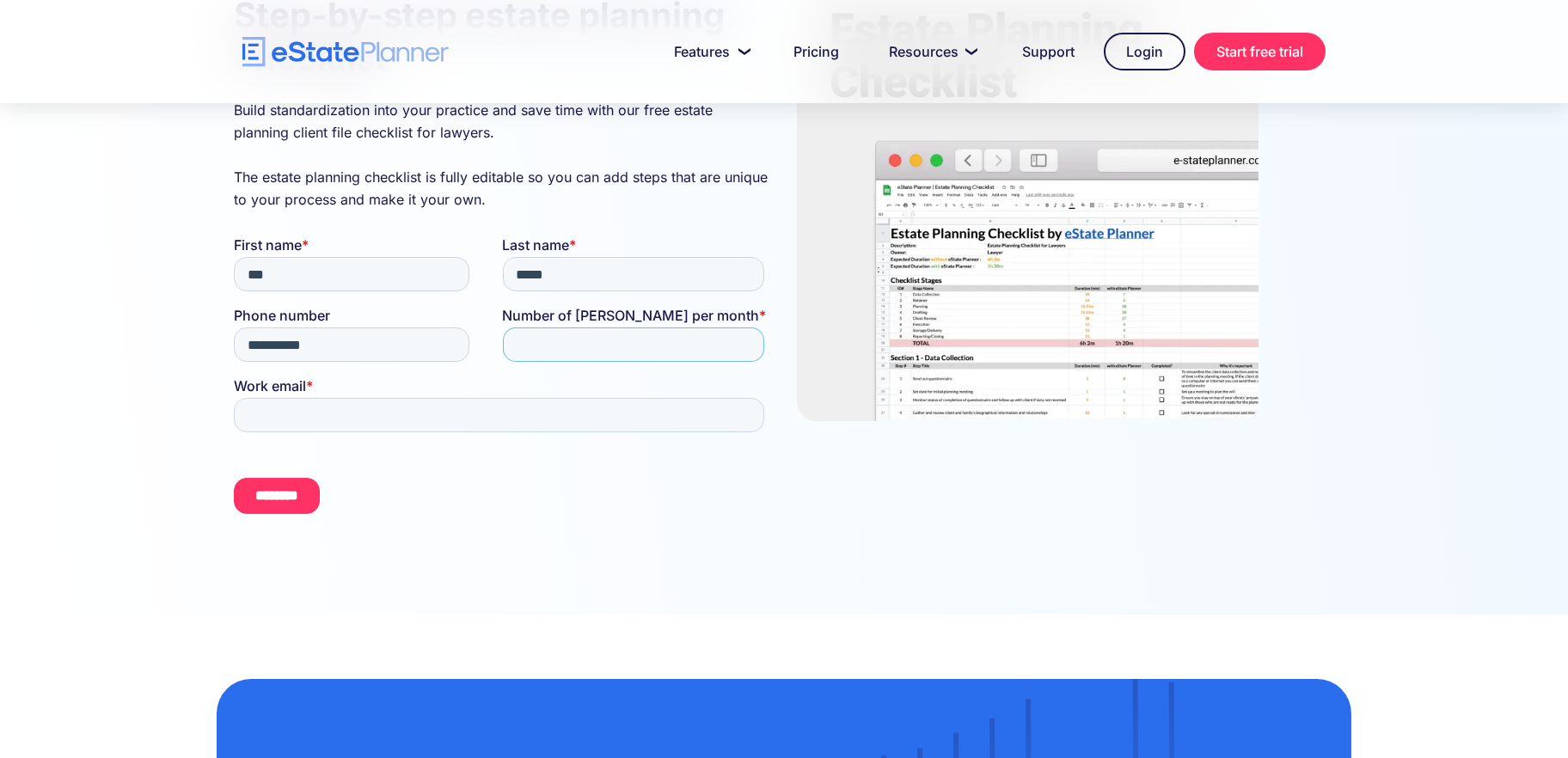 click on "*" at bounding box center [634, 345] 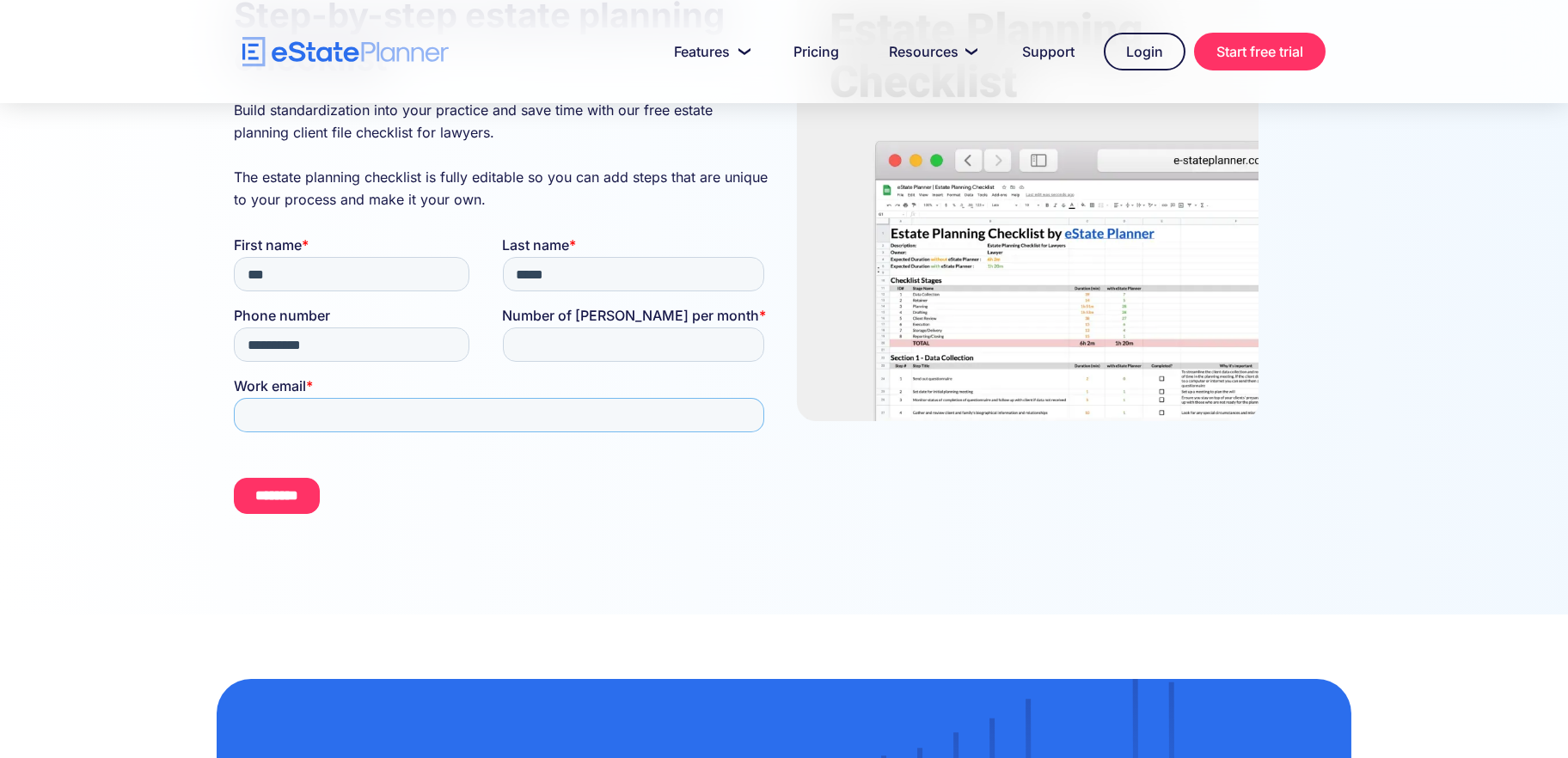 click on "Work email *" at bounding box center (499, 415) 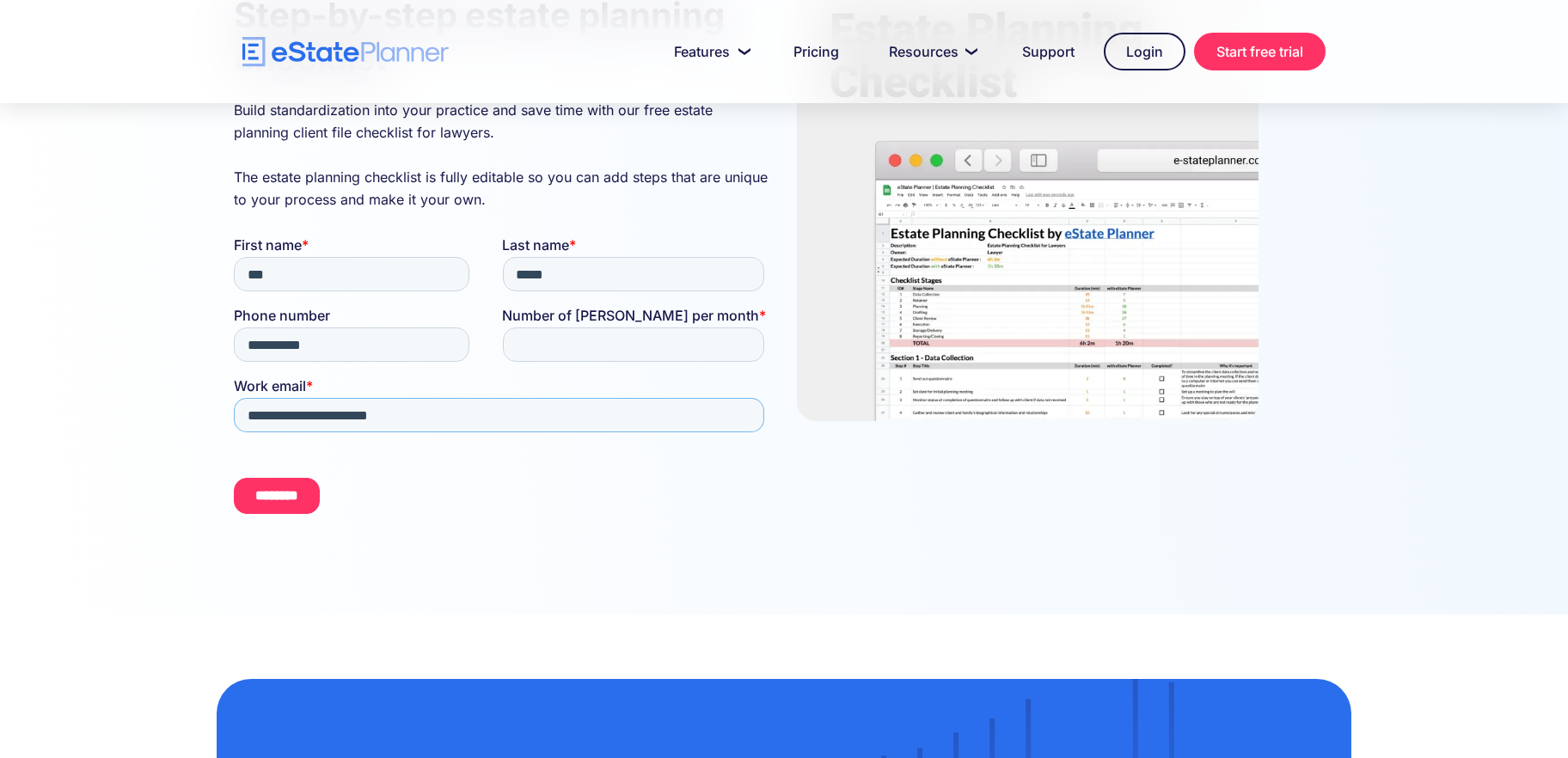 type on "**********" 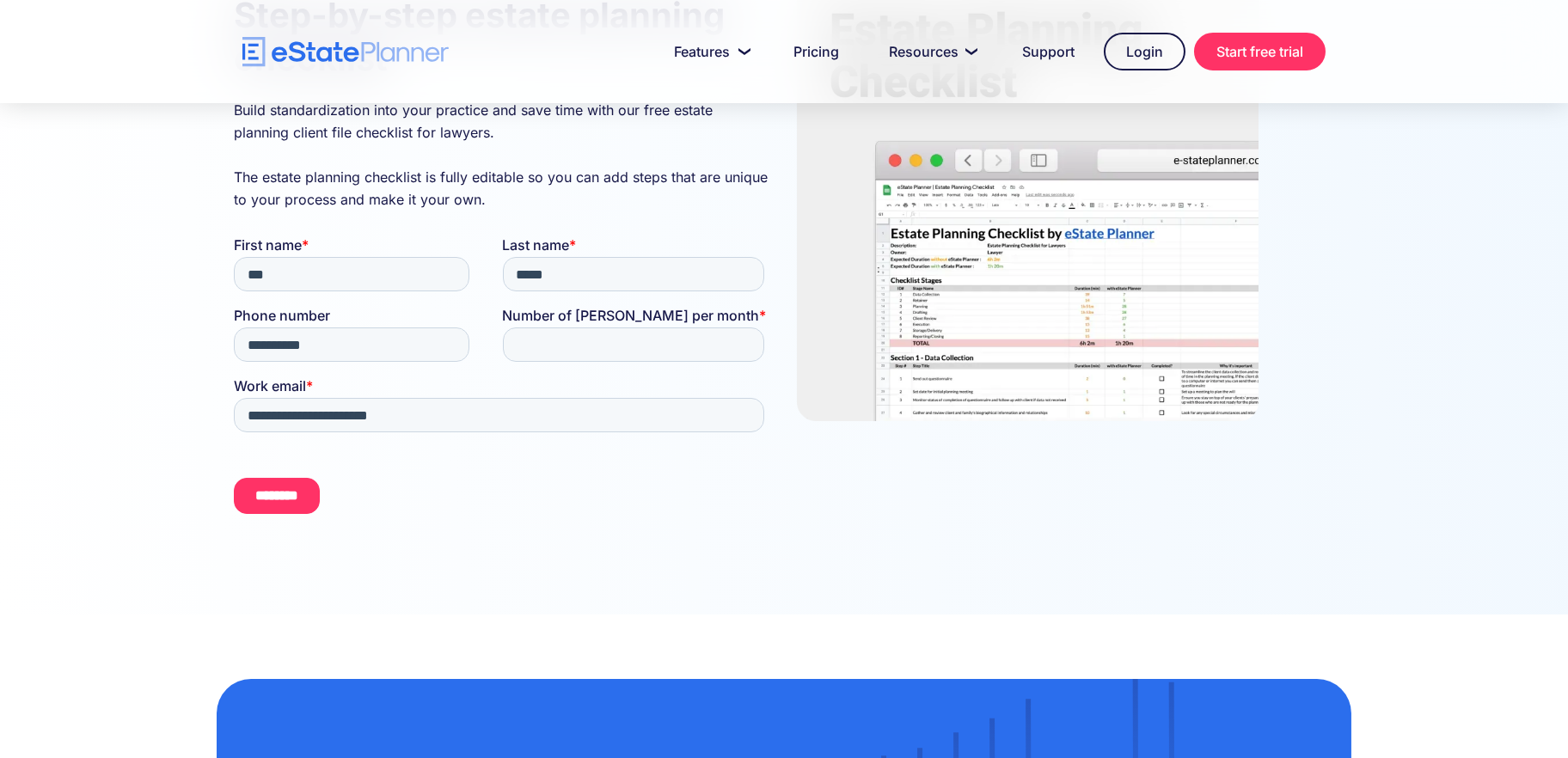 click on "********" at bounding box center [277, 496] 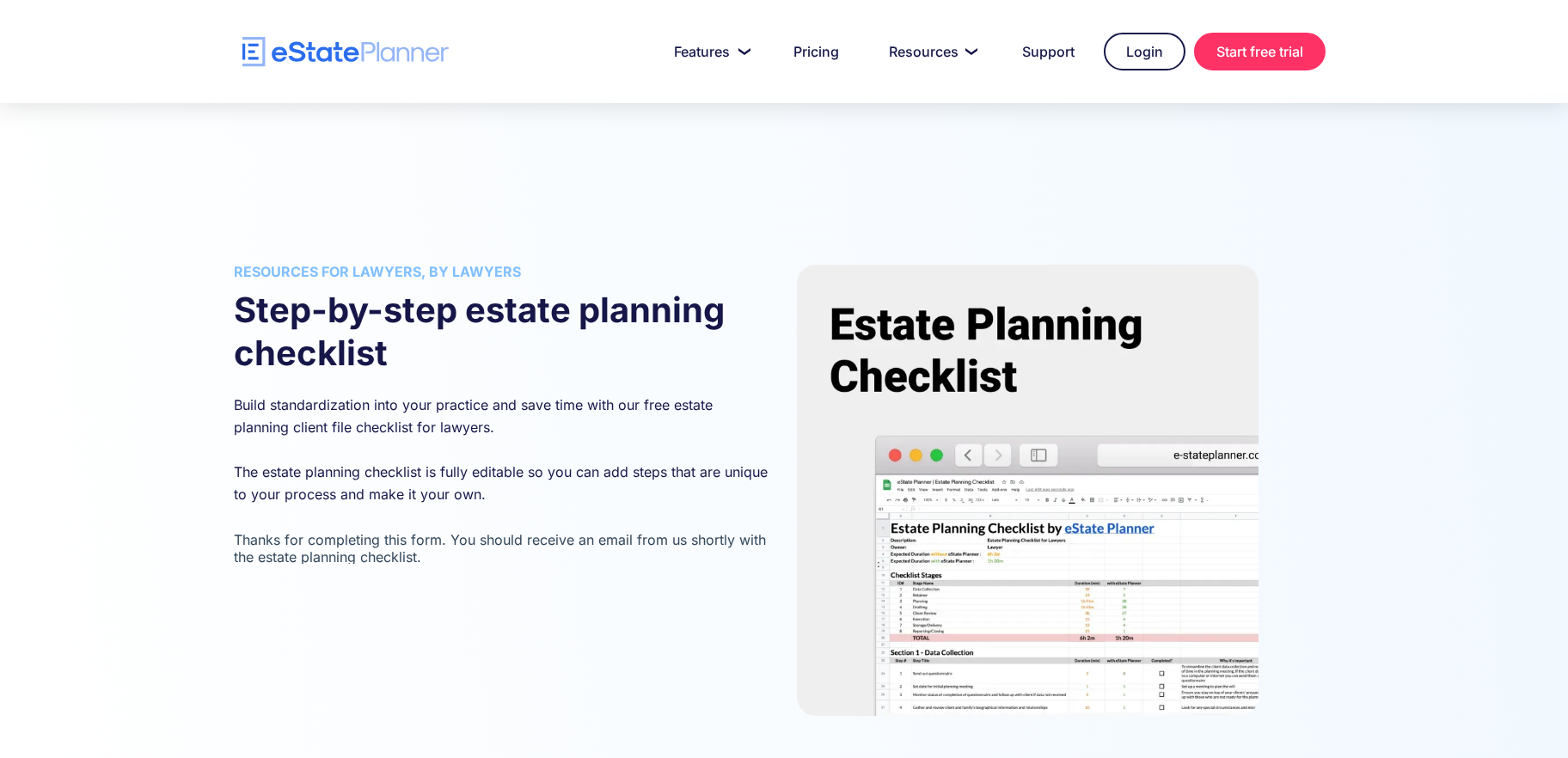 scroll, scrollTop: 0, scrollLeft: 0, axis: both 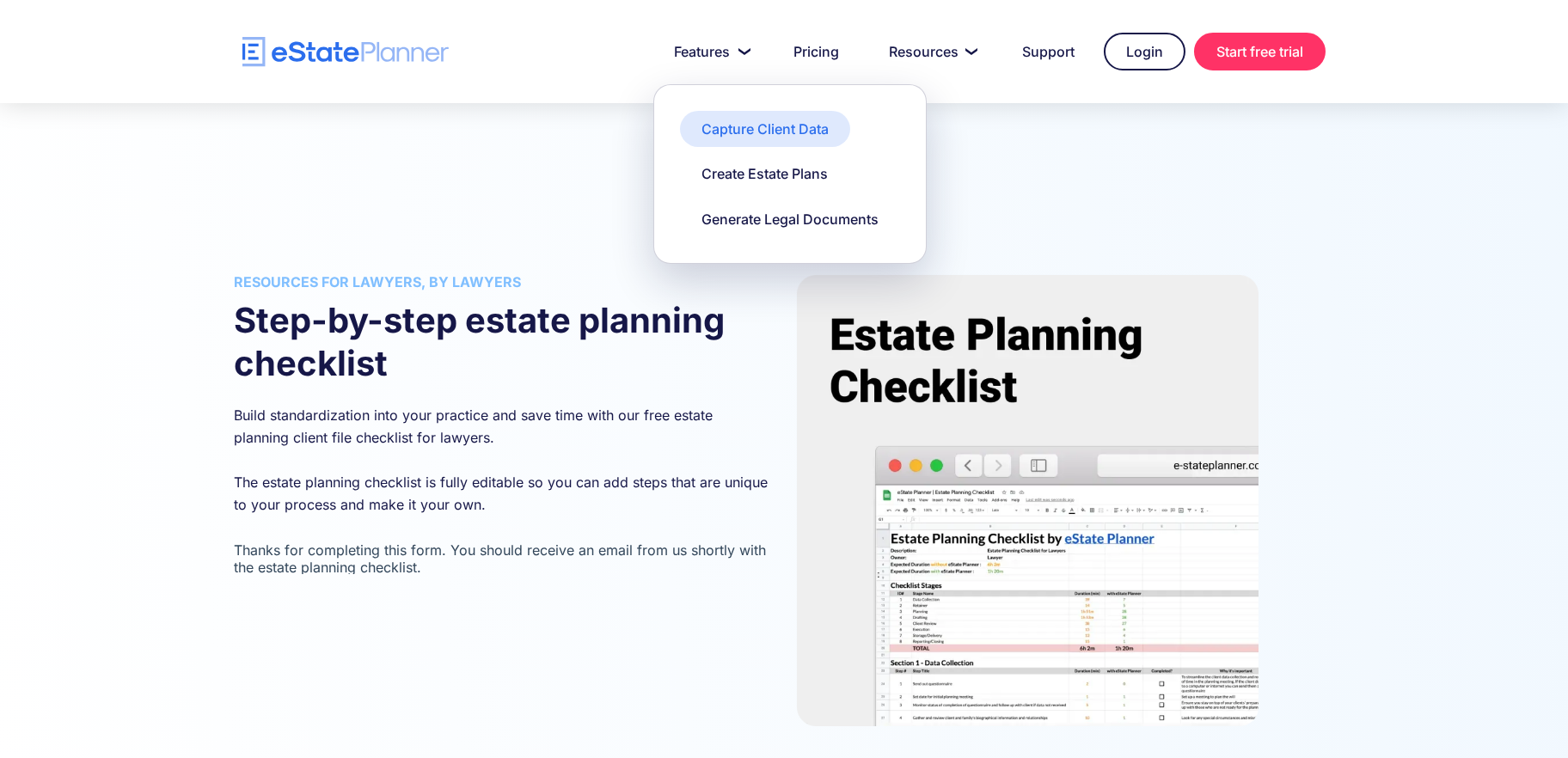 click on "Capture Client Data" at bounding box center [765, 129] 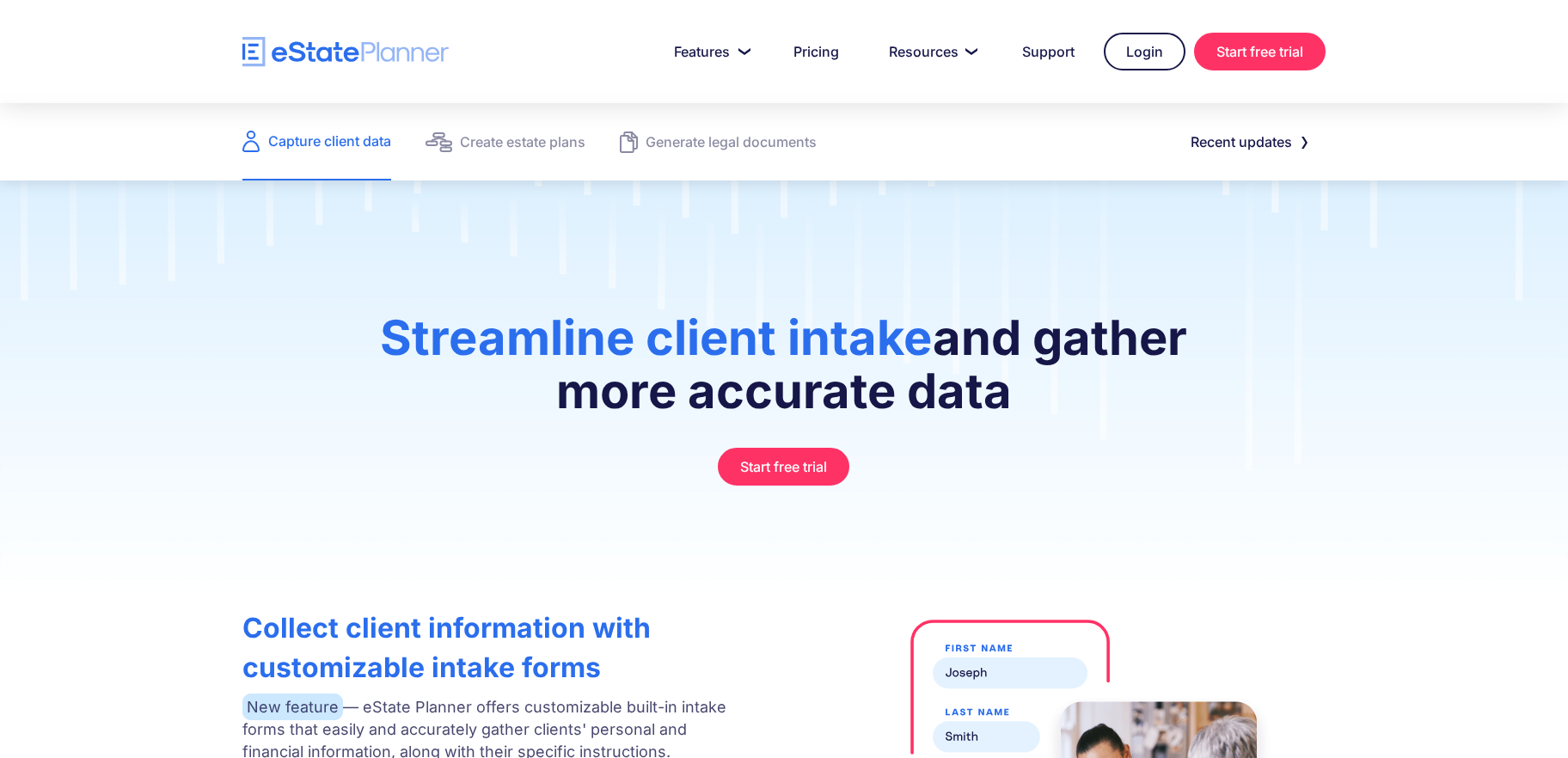 scroll, scrollTop: 0, scrollLeft: 0, axis: both 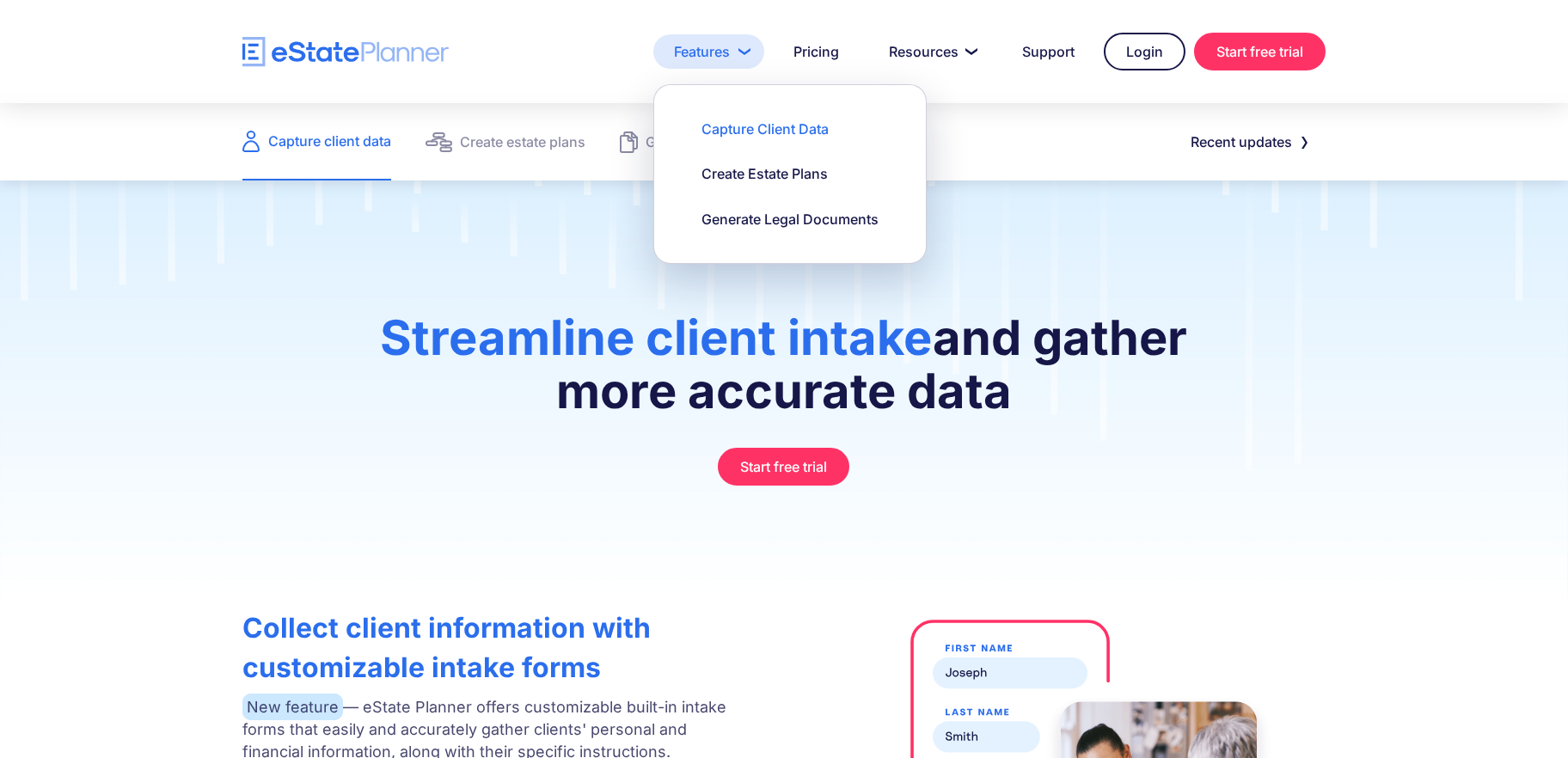 click on "Features" at bounding box center [708, 52] 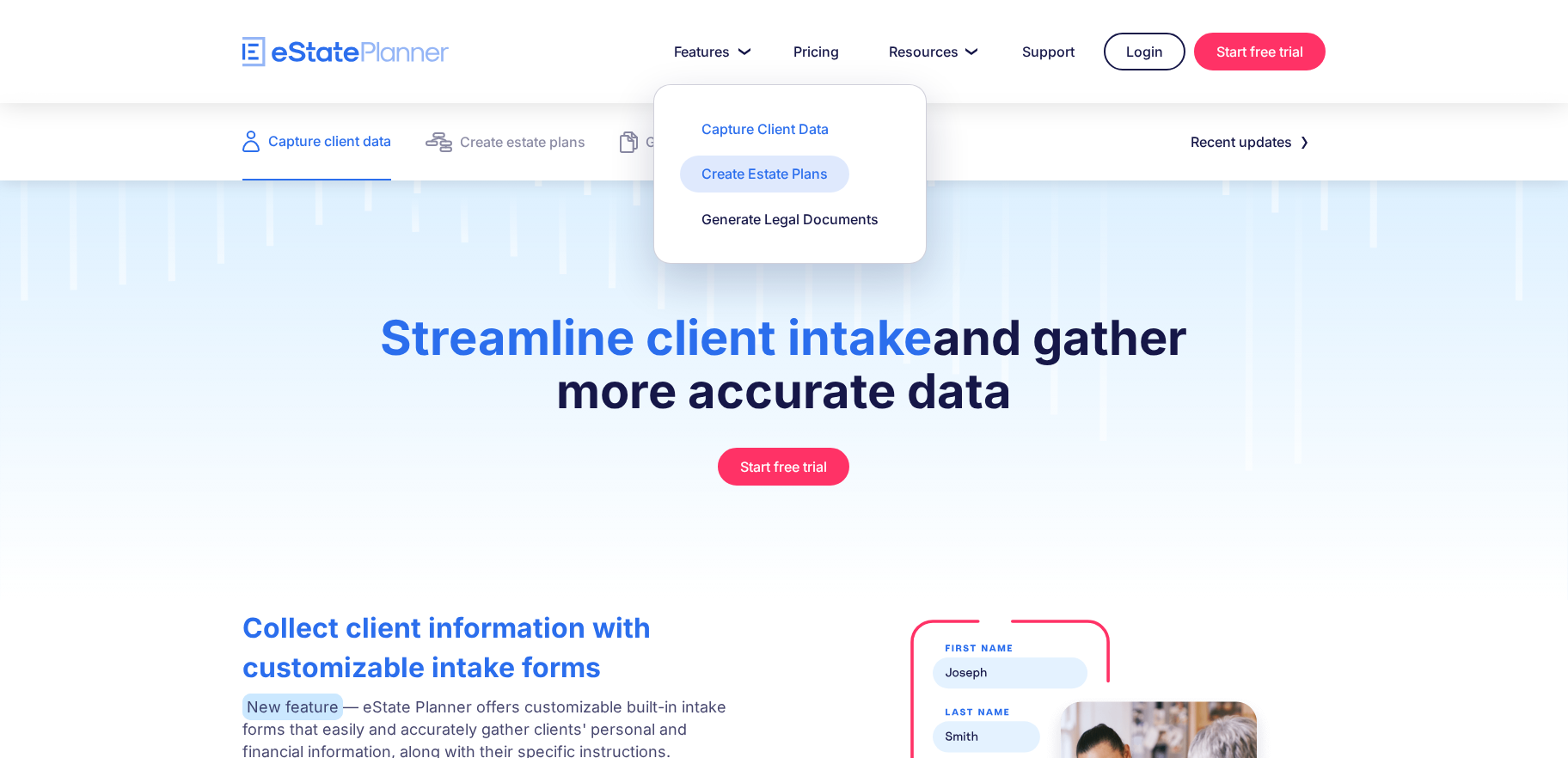 click on "Create Estate Plans" at bounding box center (764, 174) 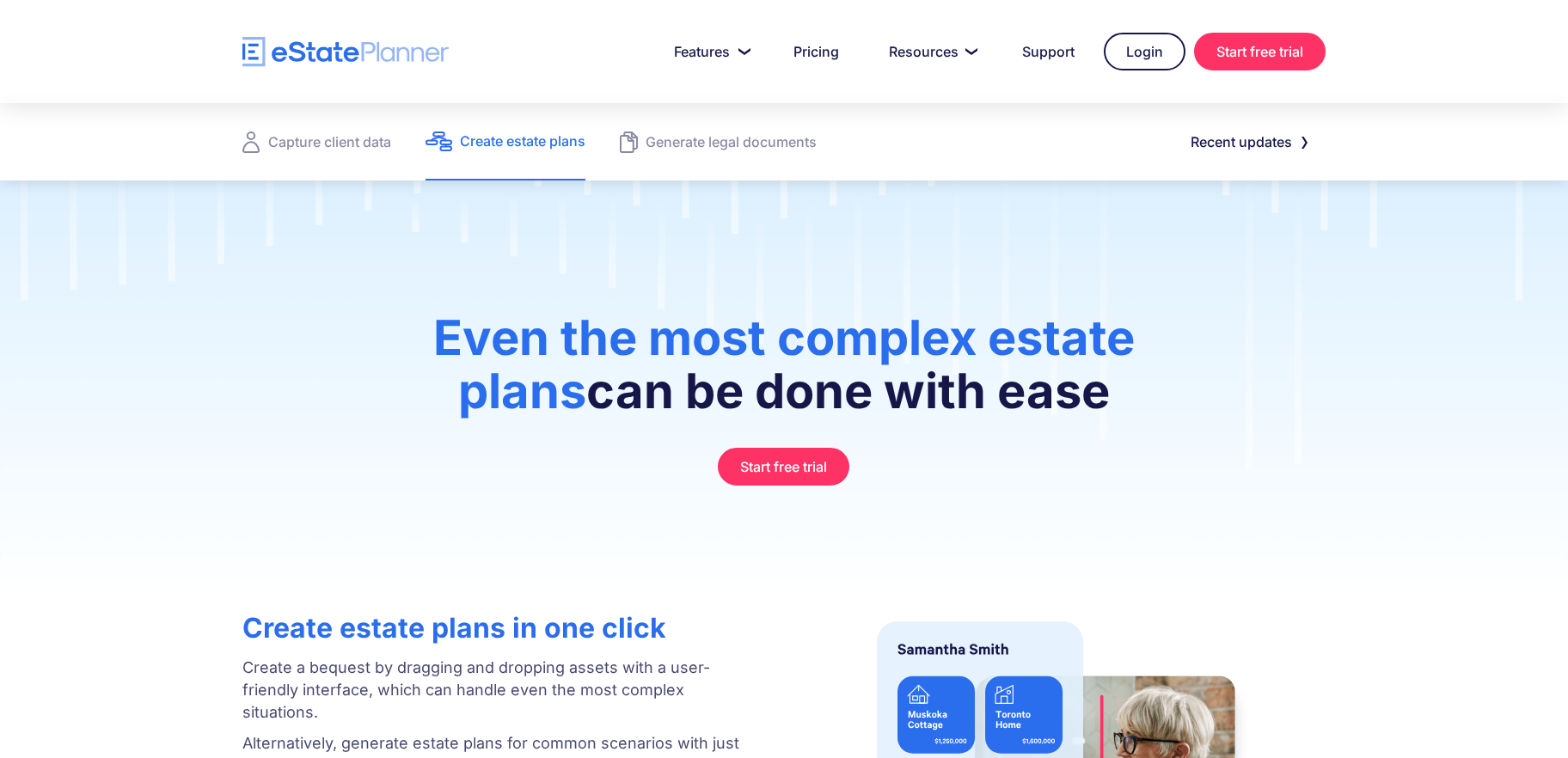 scroll, scrollTop: 0, scrollLeft: 0, axis: both 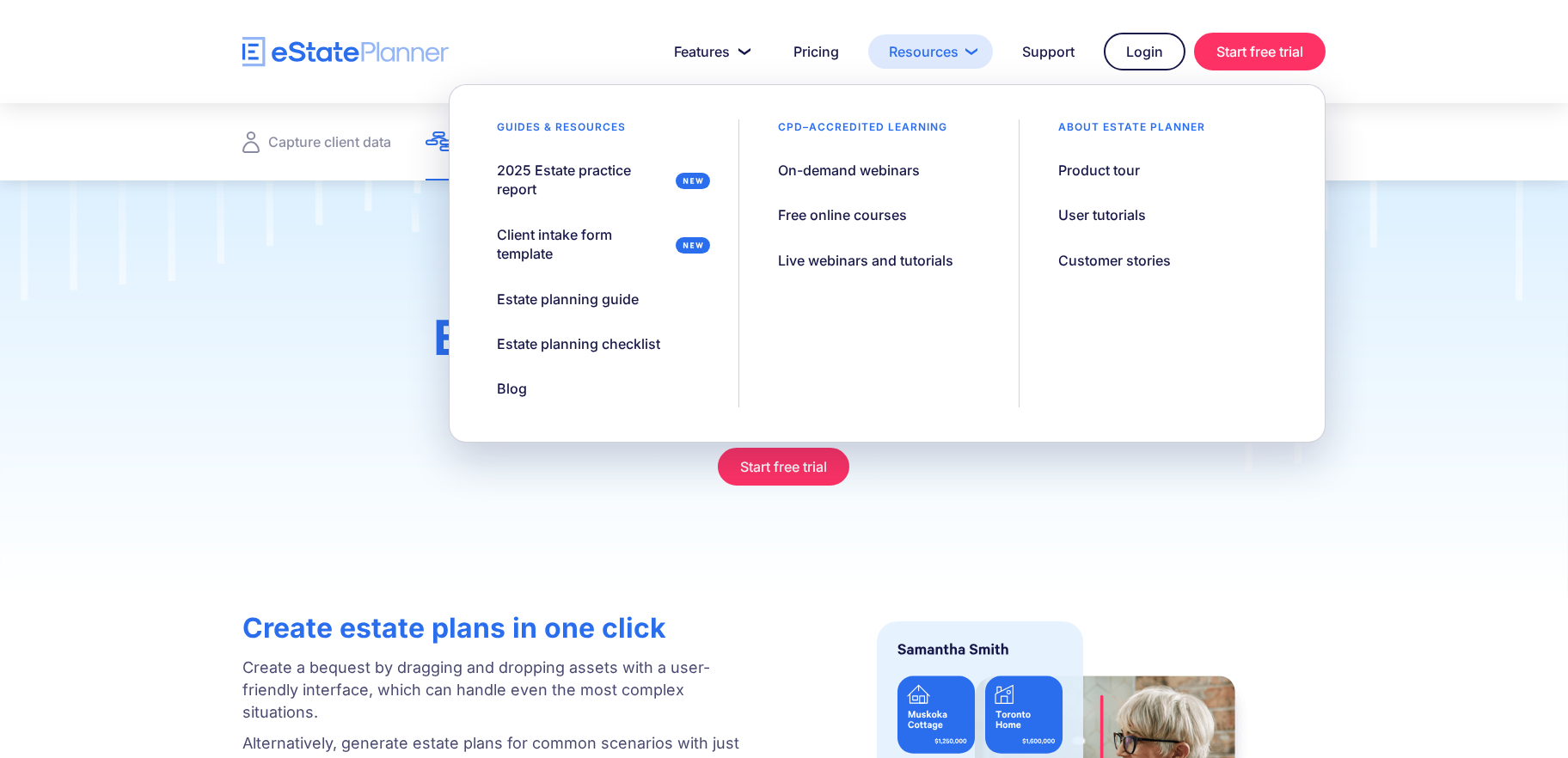 click on "Resources" at bounding box center [930, 52] 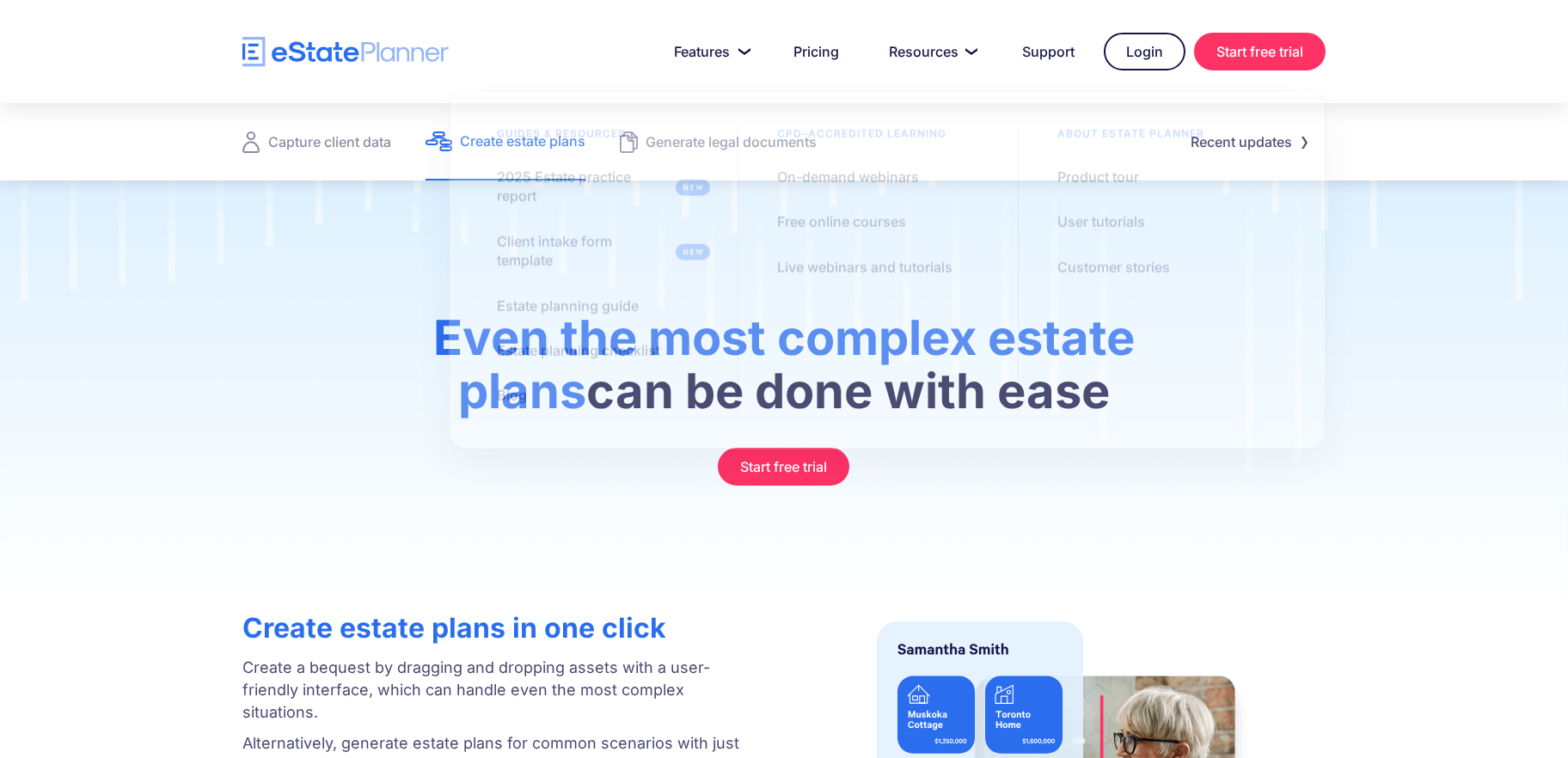 click on "Even the most complex estate plans  can be done with ease Start free trial" at bounding box center (784, 390) 